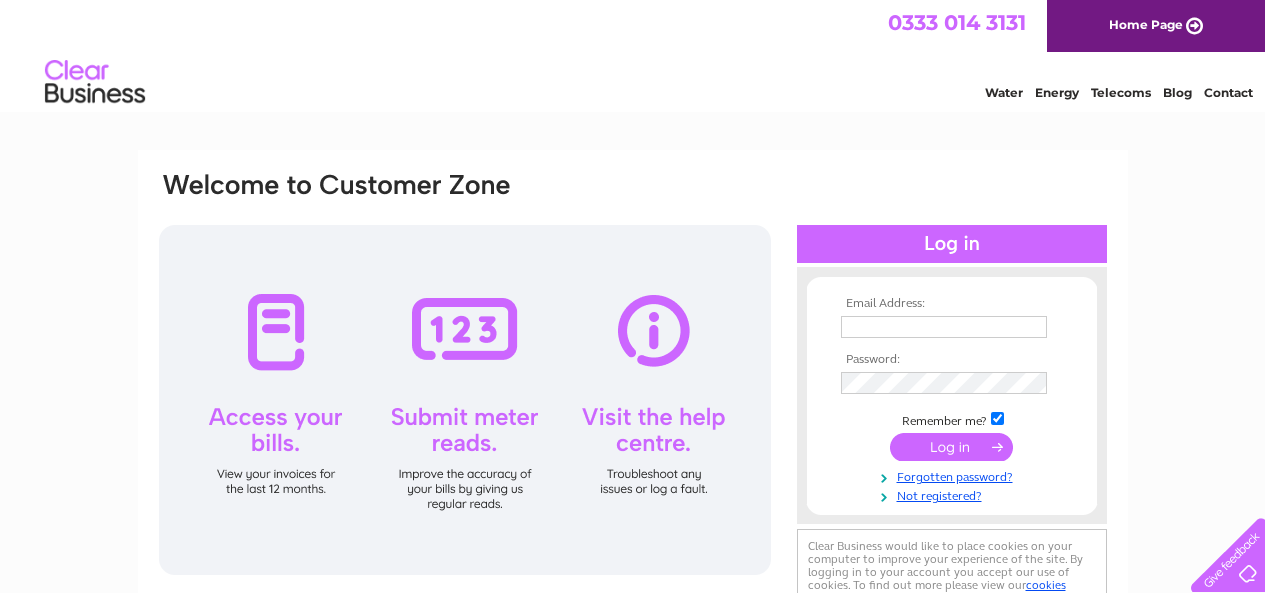 scroll, scrollTop: 0, scrollLeft: 0, axis: both 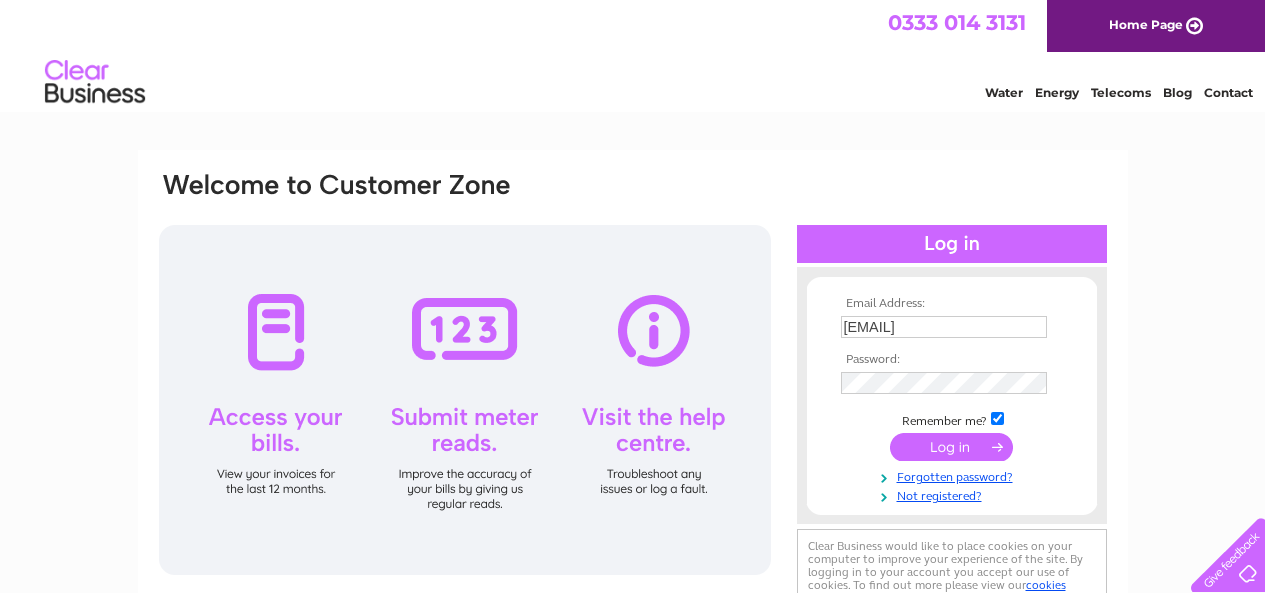 click at bounding box center (951, 447) 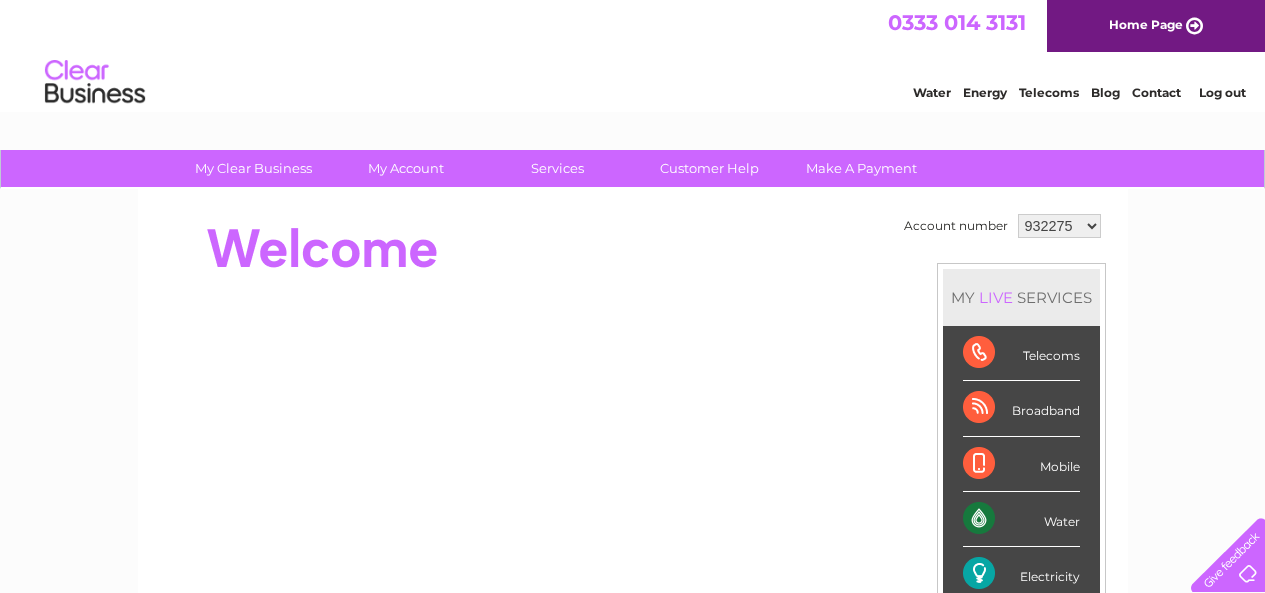 scroll, scrollTop: 0, scrollLeft: 0, axis: both 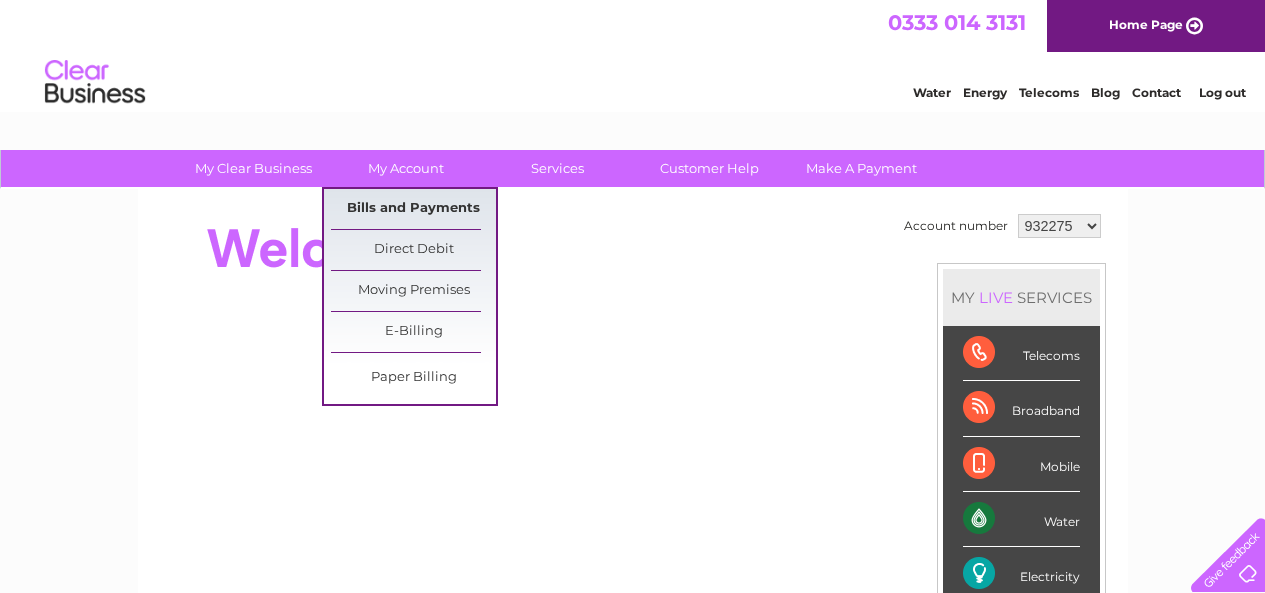 click on "Bills and Payments" at bounding box center [413, 209] 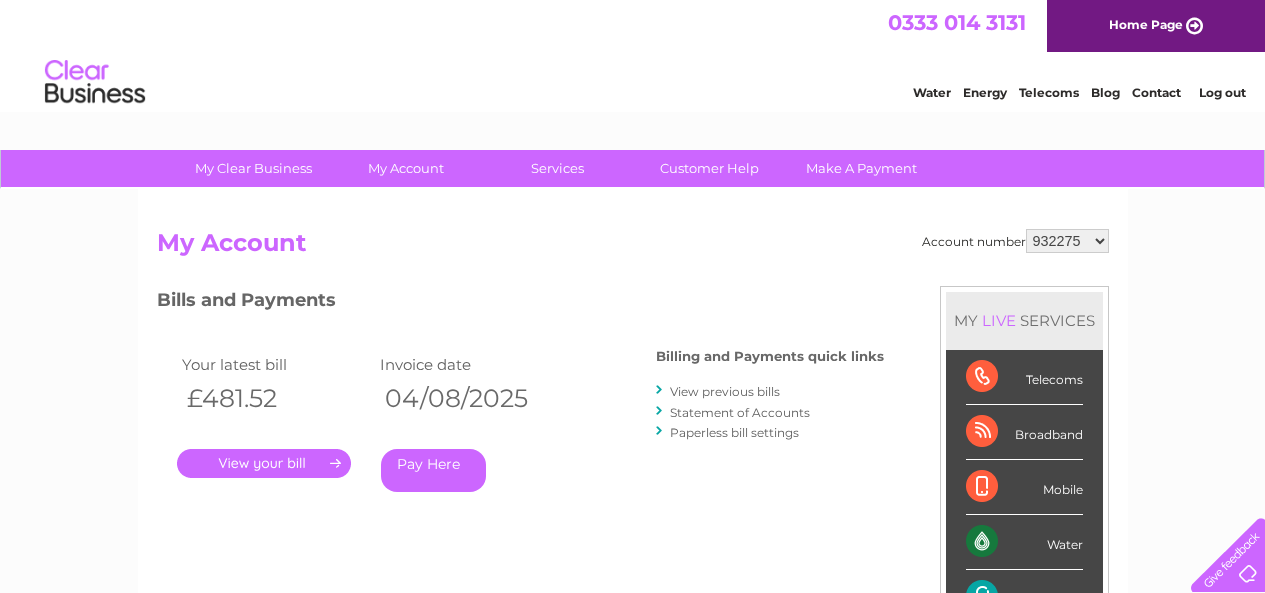 scroll, scrollTop: 0, scrollLeft: 0, axis: both 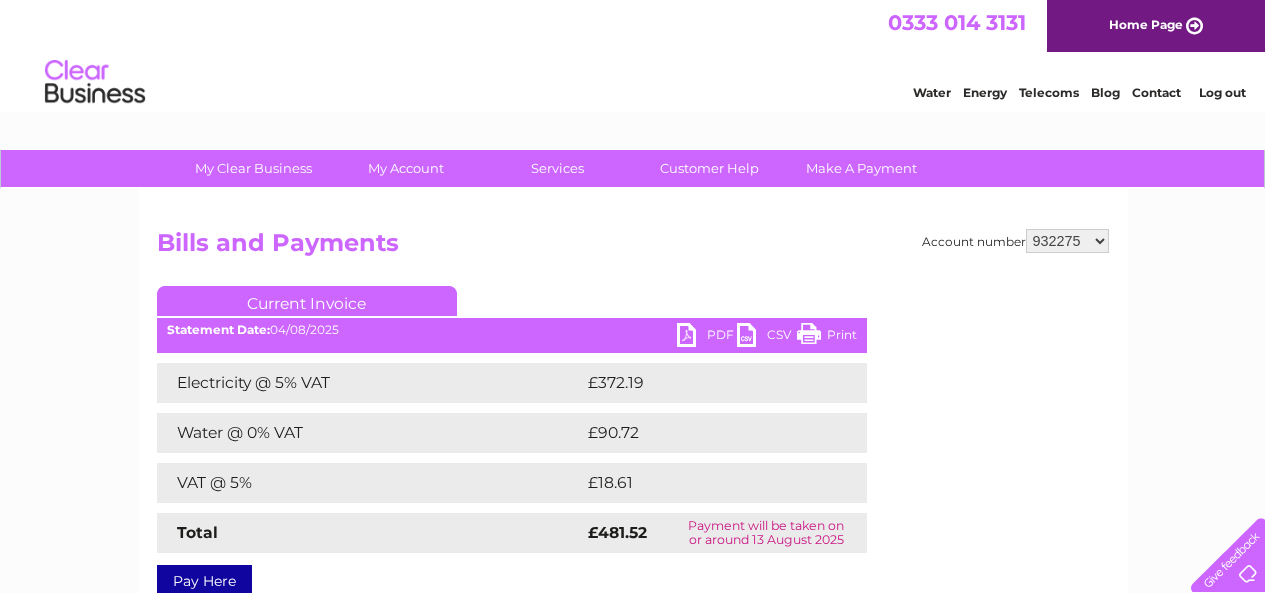 click on "PDF" at bounding box center [707, 337] 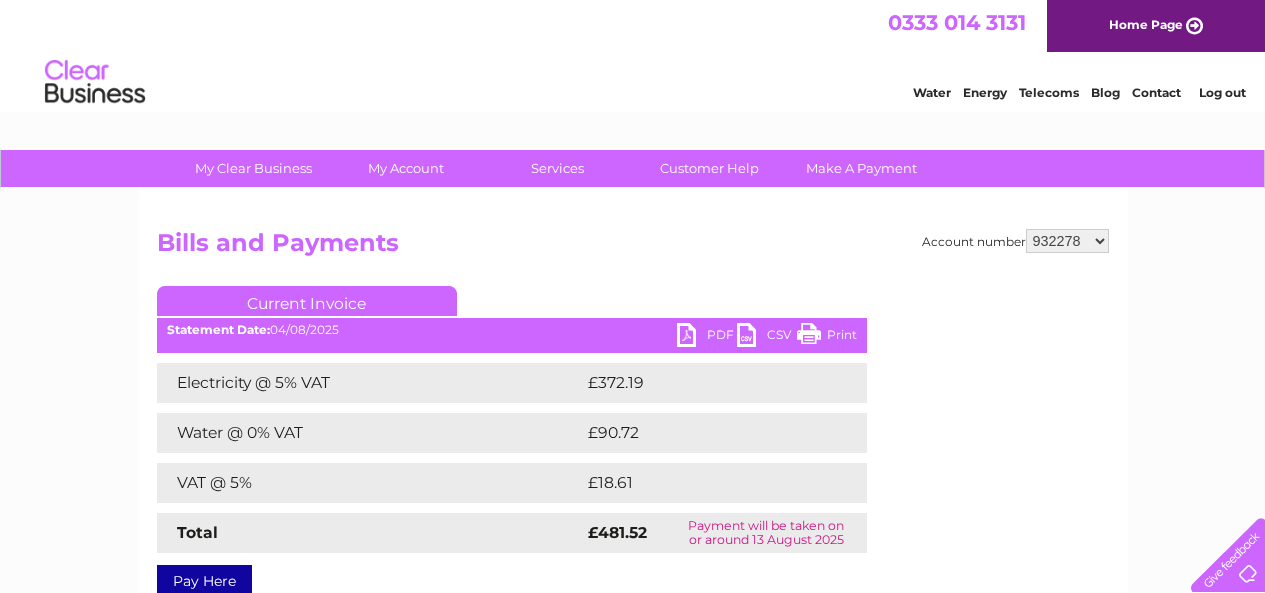 click on "932275
932278
1048523
1089500
1098788
1098798
1098834
1098838
1098848
1103919
1103920
1103921
1103922
1111590" at bounding box center [1067, 241] 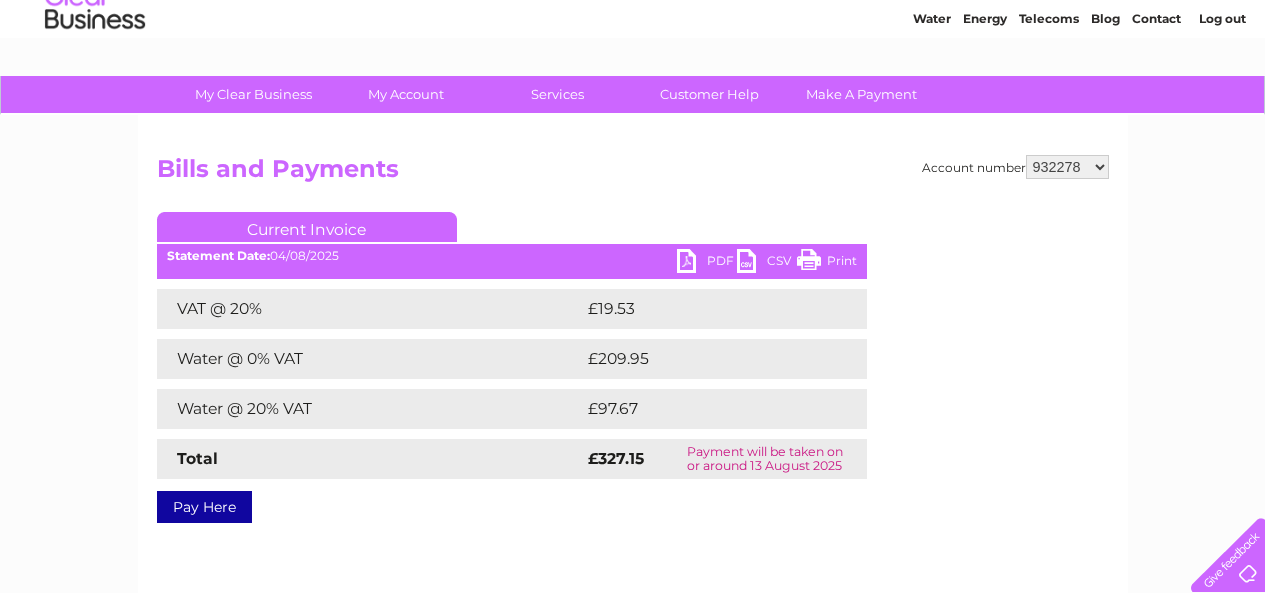 scroll, scrollTop: 100, scrollLeft: 0, axis: vertical 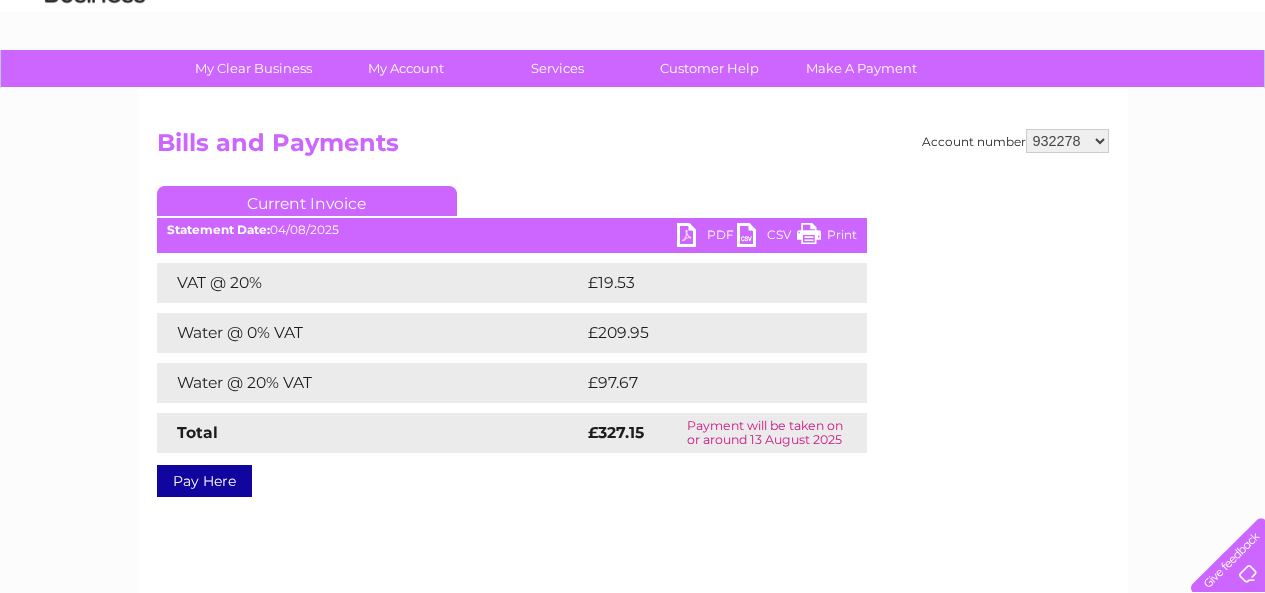 click on "PDF" at bounding box center [707, 237] 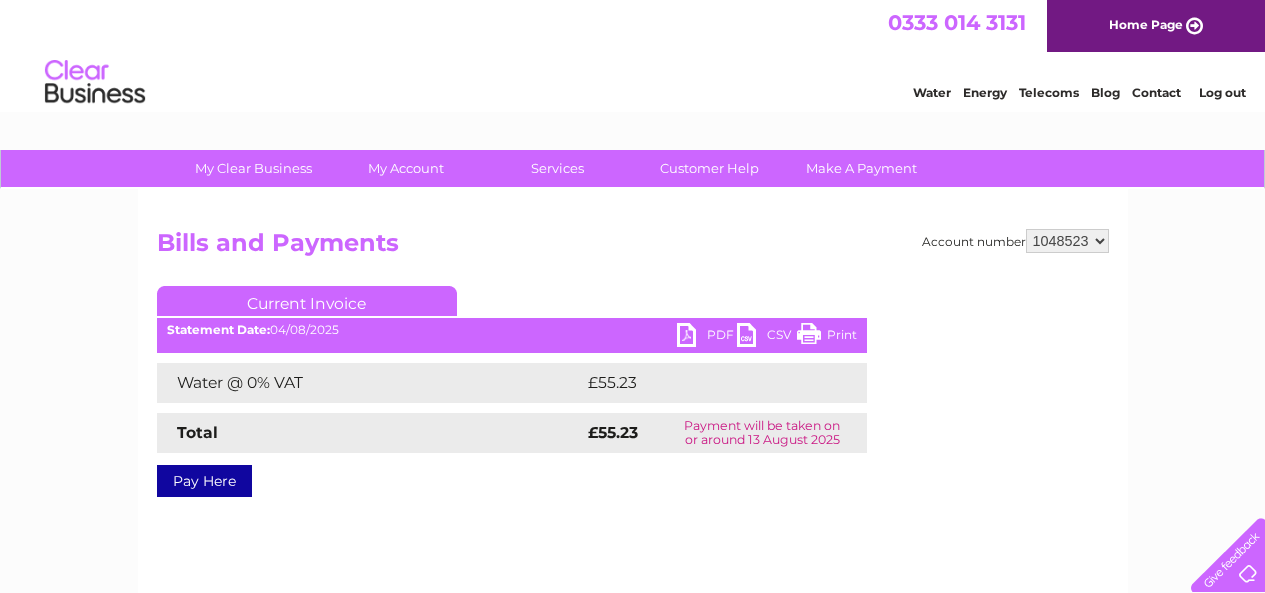 scroll, scrollTop: 0, scrollLeft: 0, axis: both 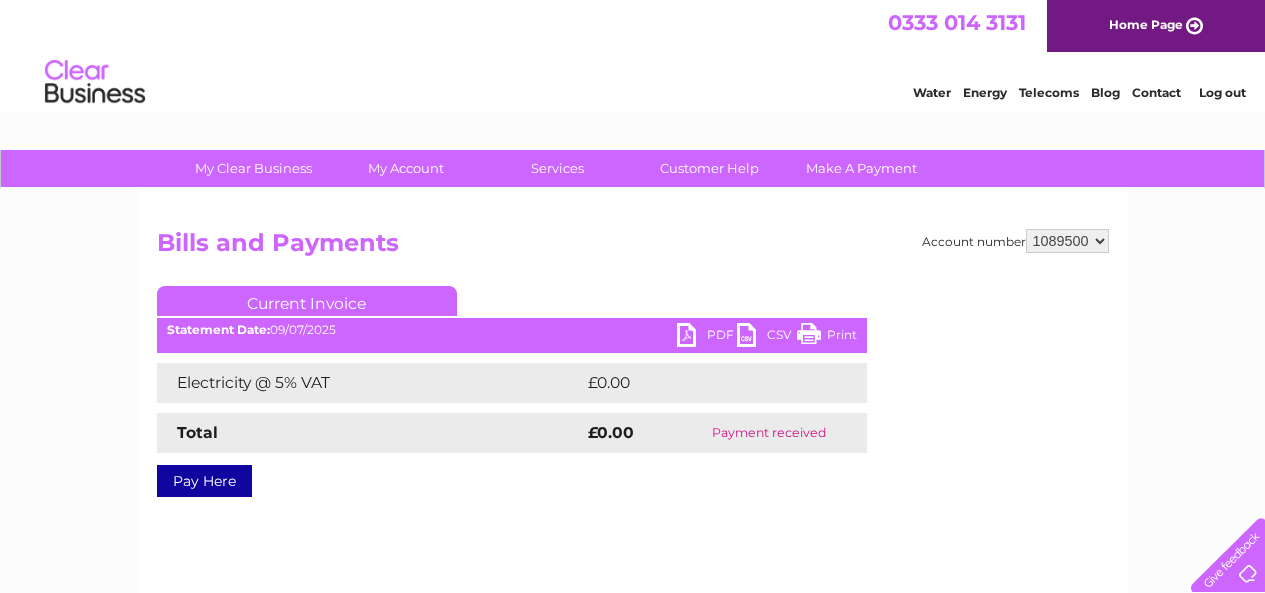 click on "932275
932278
1048523
1089500
1098788
1098798
1098834
1098838
1098848
1103919
1103920
1103921
1103922
1111590" at bounding box center (1067, 241) 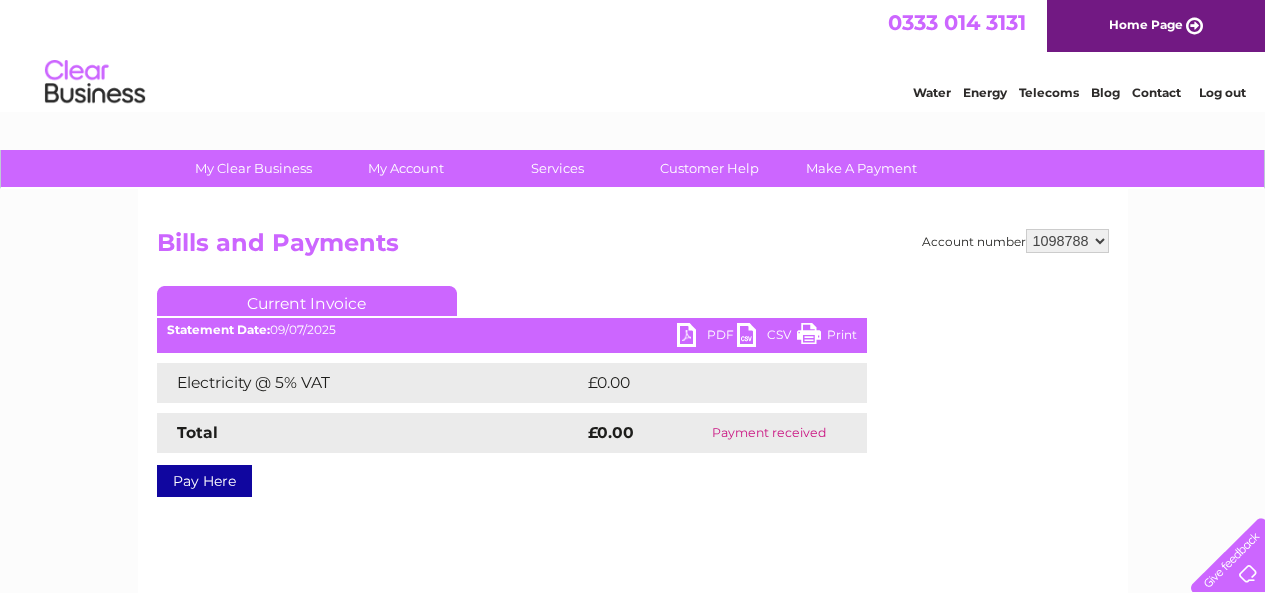 click on "932275
932278
1048523
1089500
1098788
1098798
1098834
1098838
1098848
1103919
1103920
1103921
1103922
1111590" at bounding box center [1067, 241] 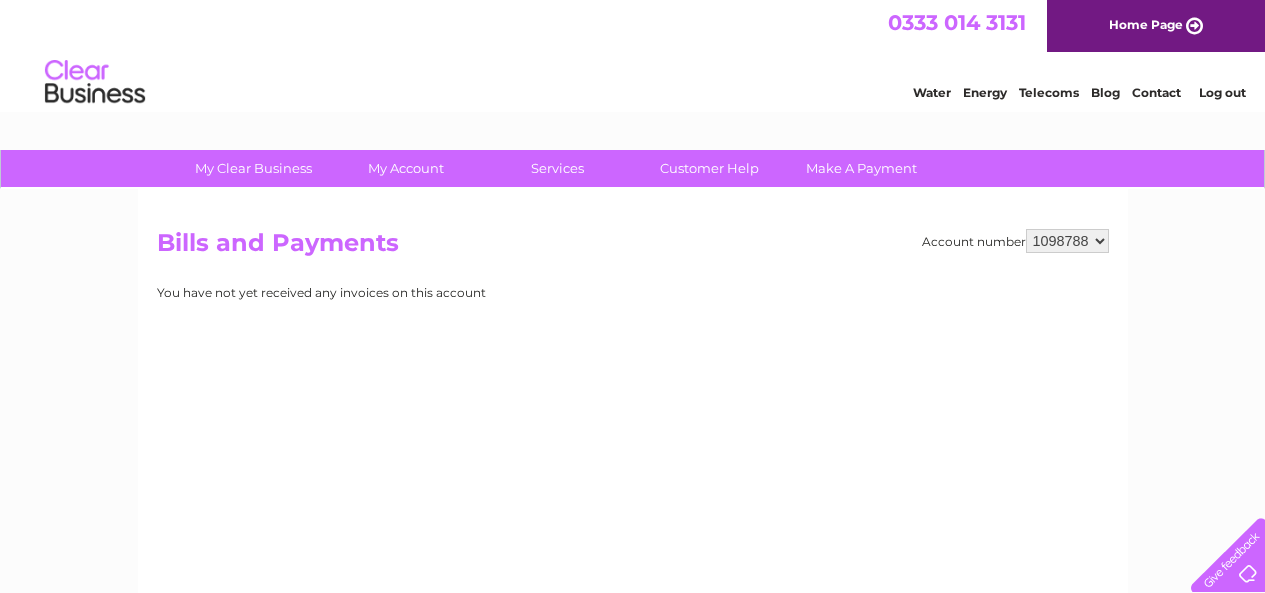 scroll, scrollTop: 0, scrollLeft: 0, axis: both 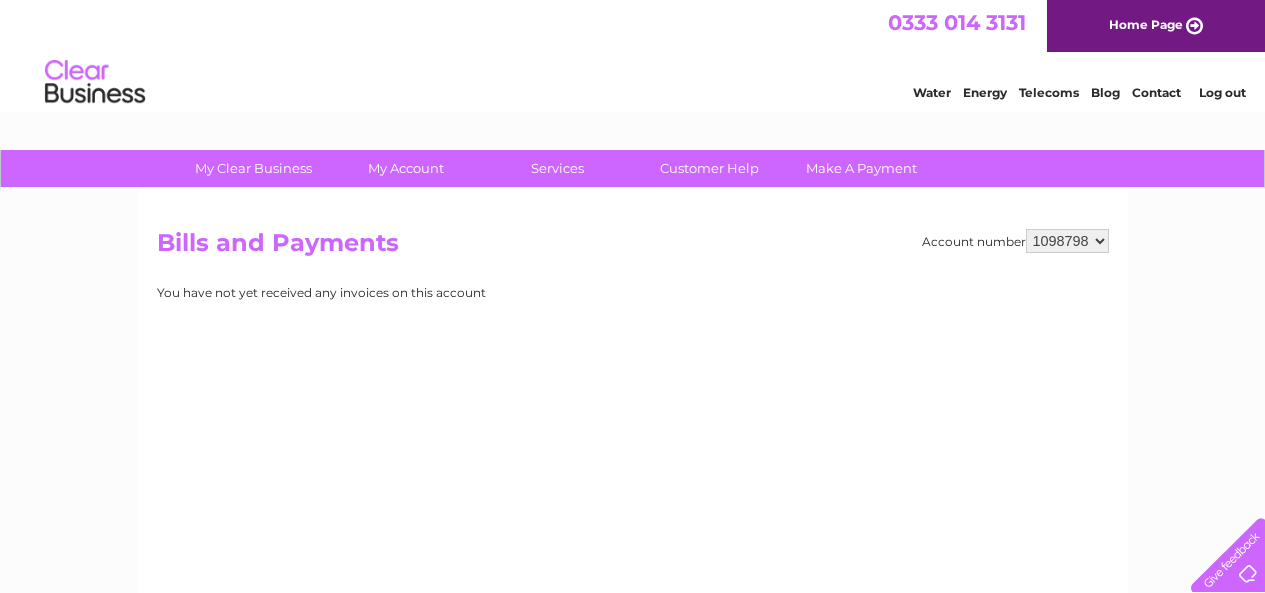 click on "932275
932278
1048523
1089500
1098788
1098798
1098834
1098838
1098848
1103919
1103920
1103921
1103922
1111590" at bounding box center [1067, 241] 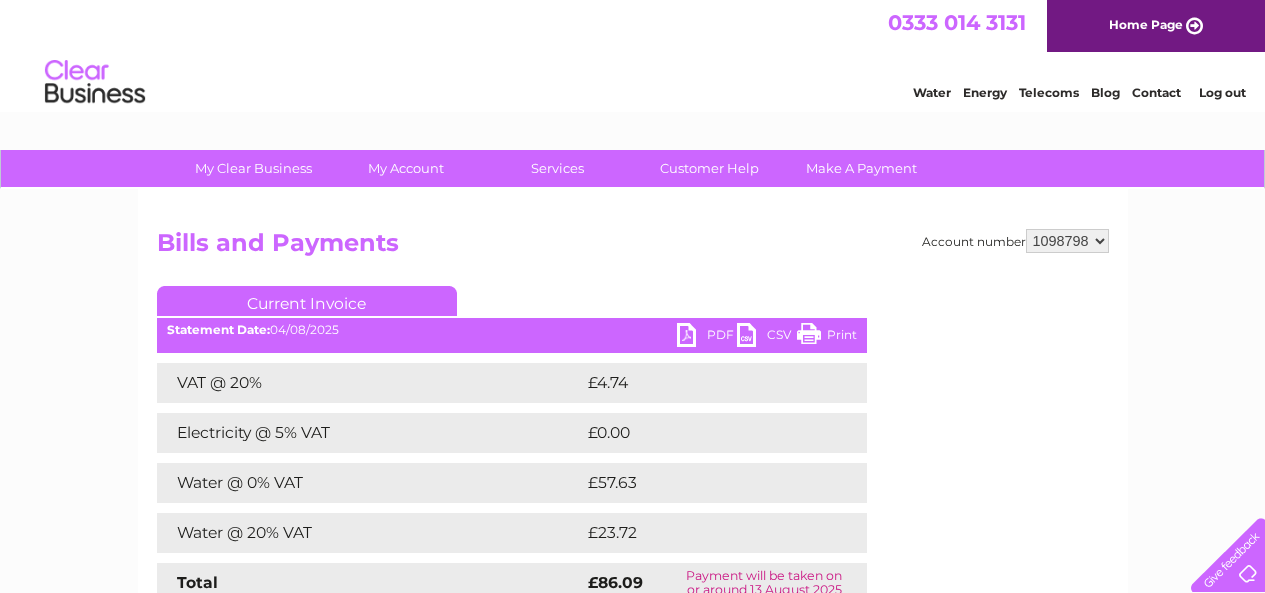 scroll, scrollTop: 0, scrollLeft: 0, axis: both 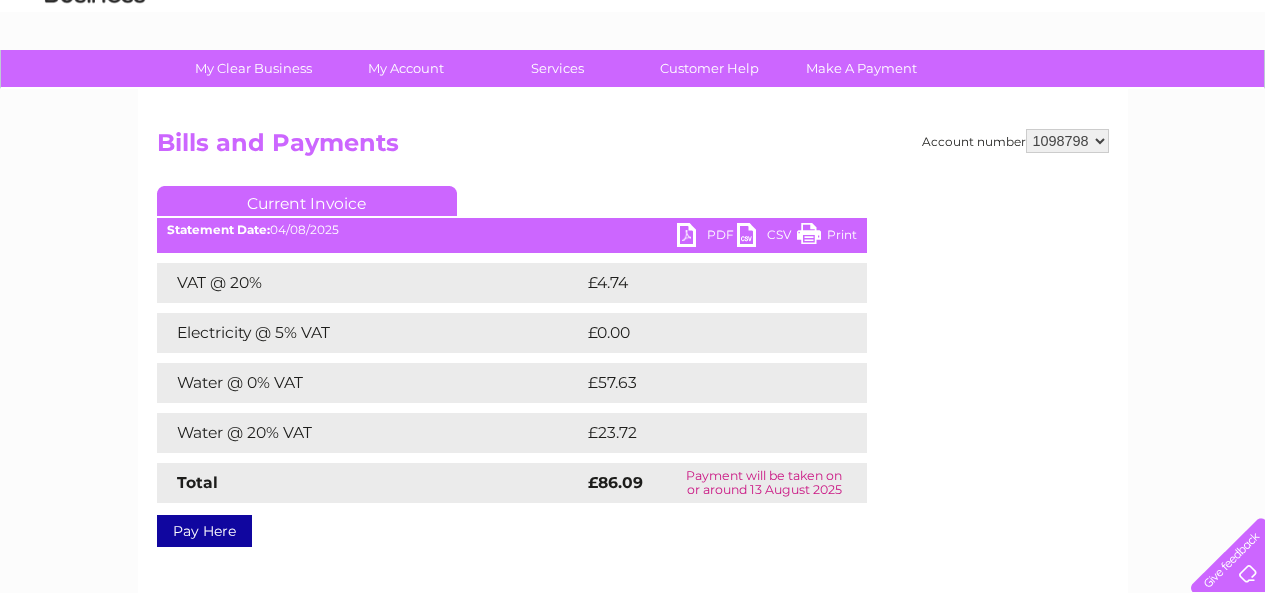 click on "932275
932278
1048523
1089500
1098788
1098798
1098834
1098838
1098848
1103919
1103920
1103921
1103922
1111590" at bounding box center (1067, 141) 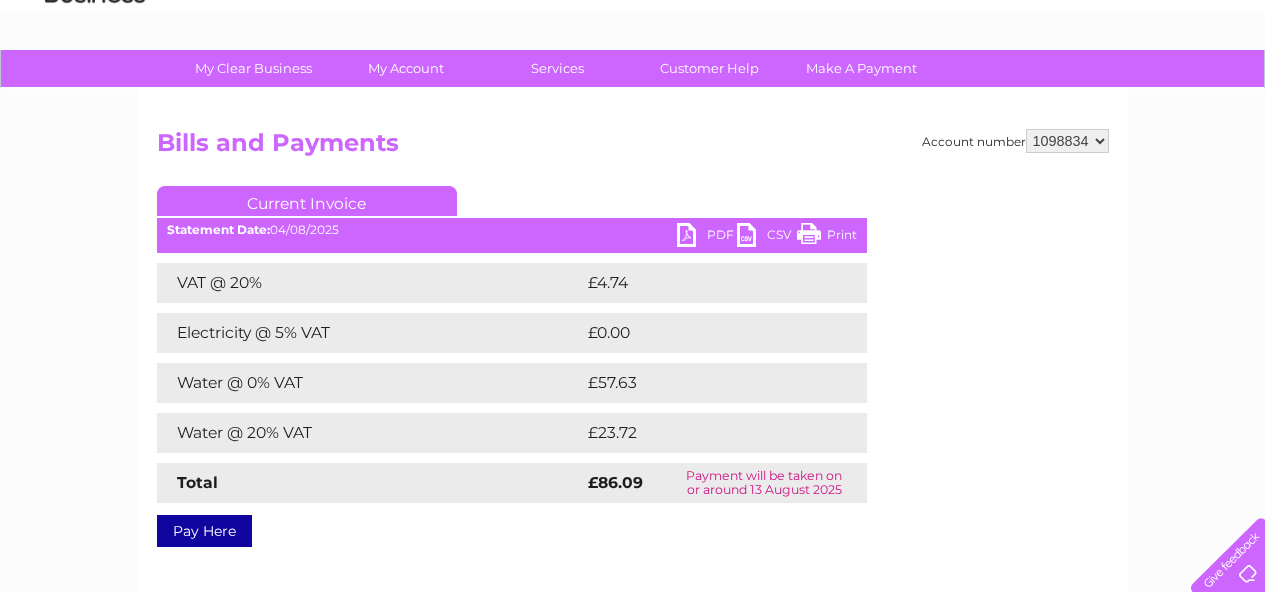 click on "932275
932278
1048523
1089500
1098788
1098798
1098834
1098838
1098848
1103919
1103920
1103921
1103922
1111590" at bounding box center (1067, 141) 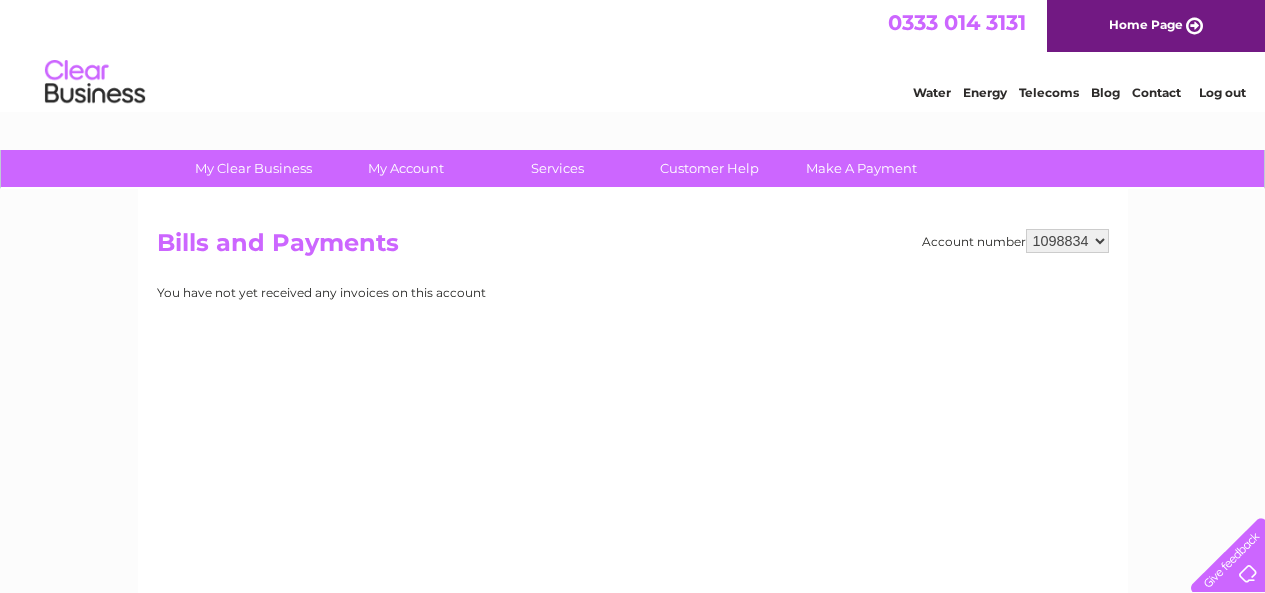 scroll, scrollTop: 0, scrollLeft: 0, axis: both 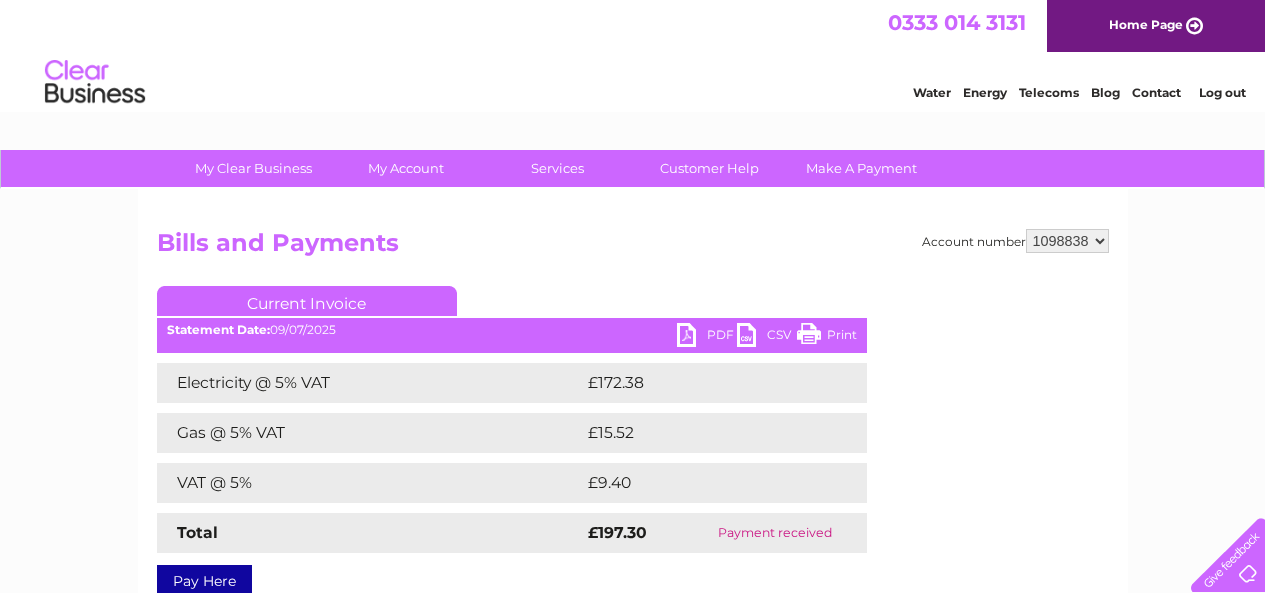 click on "932275
932278
1048523
1089500
1098788
1098798
1098834
1098838
1098848
1103919
1103920
1103921
1103922
1111590" at bounding box center [1067, 241] 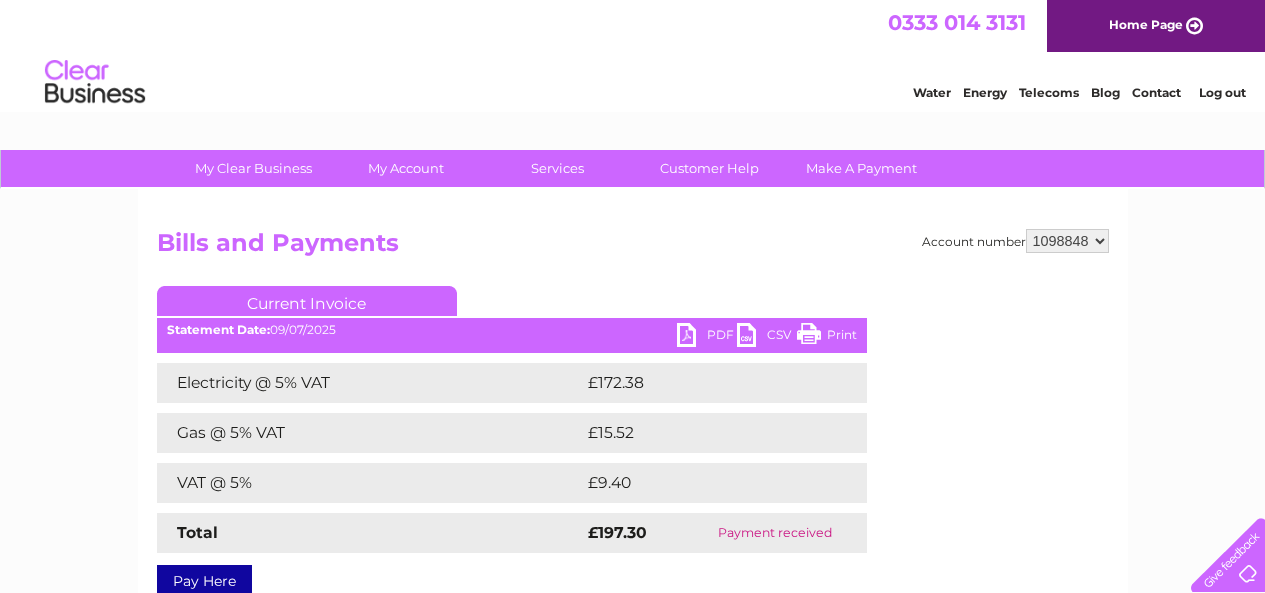 click on "932275
932278
1048523
1089500
1098788
1098798
1098834
1098838
1098848
1103919
1103920
1103921
1103922
1111590" at bounding box center (1067, 241) 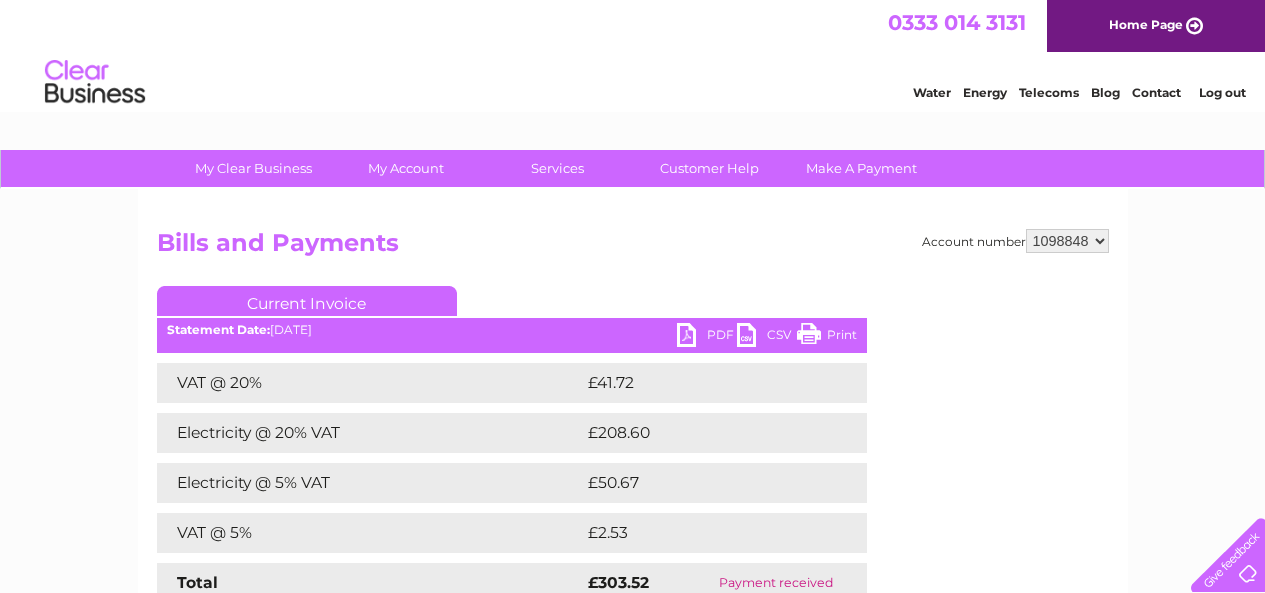 scroll, scrollTop: 0, scrollLeft: 0, axis: both 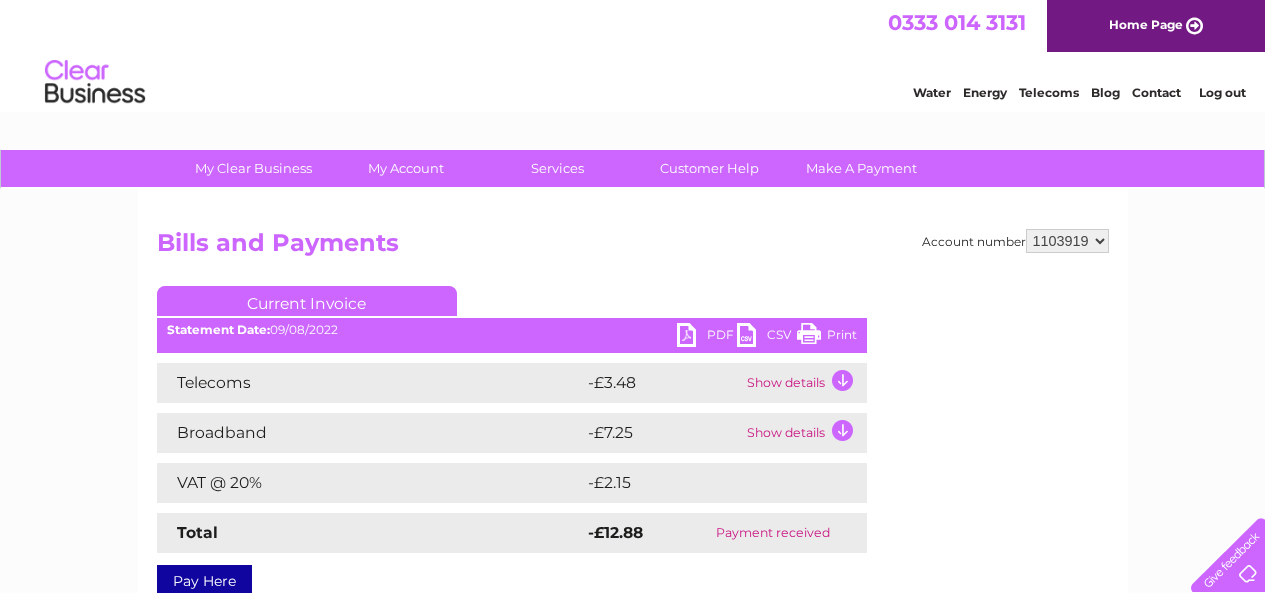 click on "932275
932278
1048523
1089500
1098788
1098798
1098834
1098838
1098848
1103919
1103920
1103921
1103922
1111590" at bounding box center (1067, 241) 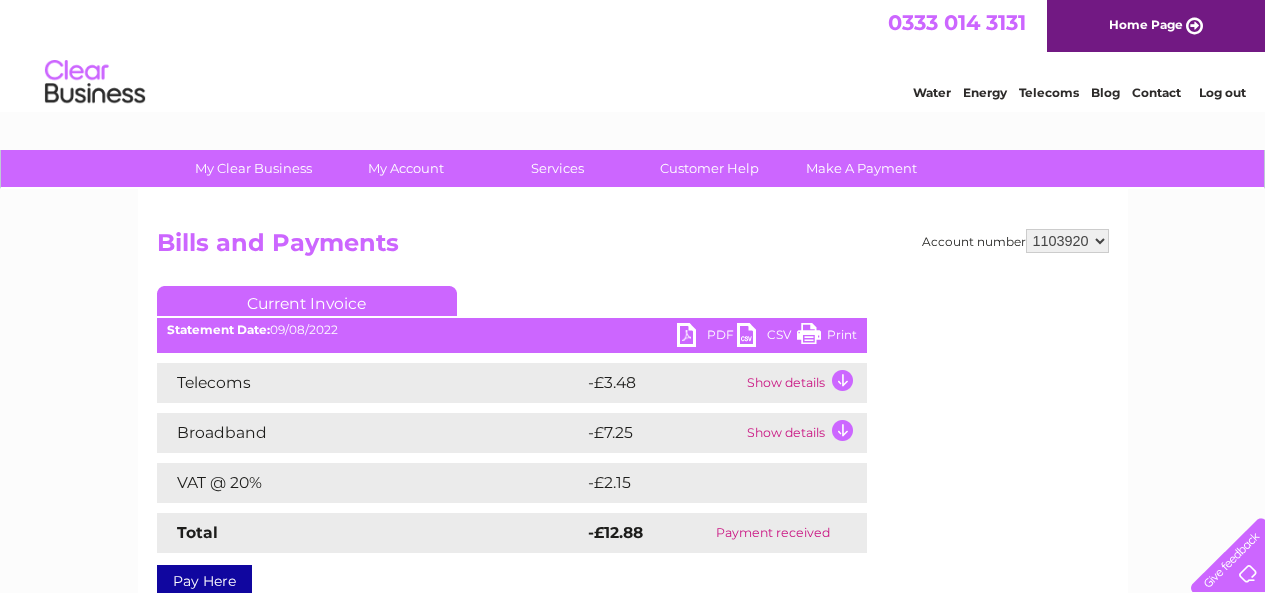 click on "932275
932278
1048523
1089500
1098788
1098798
1098834
1098838
1098848
1103919
1103920
1103921
1103922
1111590" at bounding box center [1067, 241] 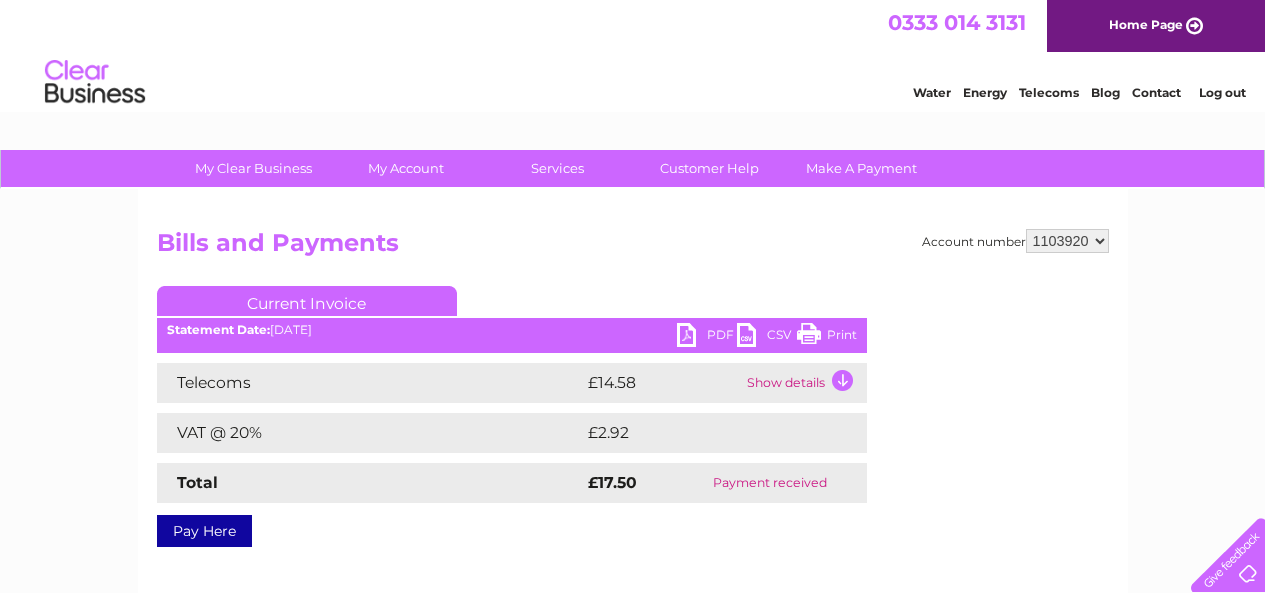 scroll, scrollTop: 0, scrollLeft: 0, axis: both 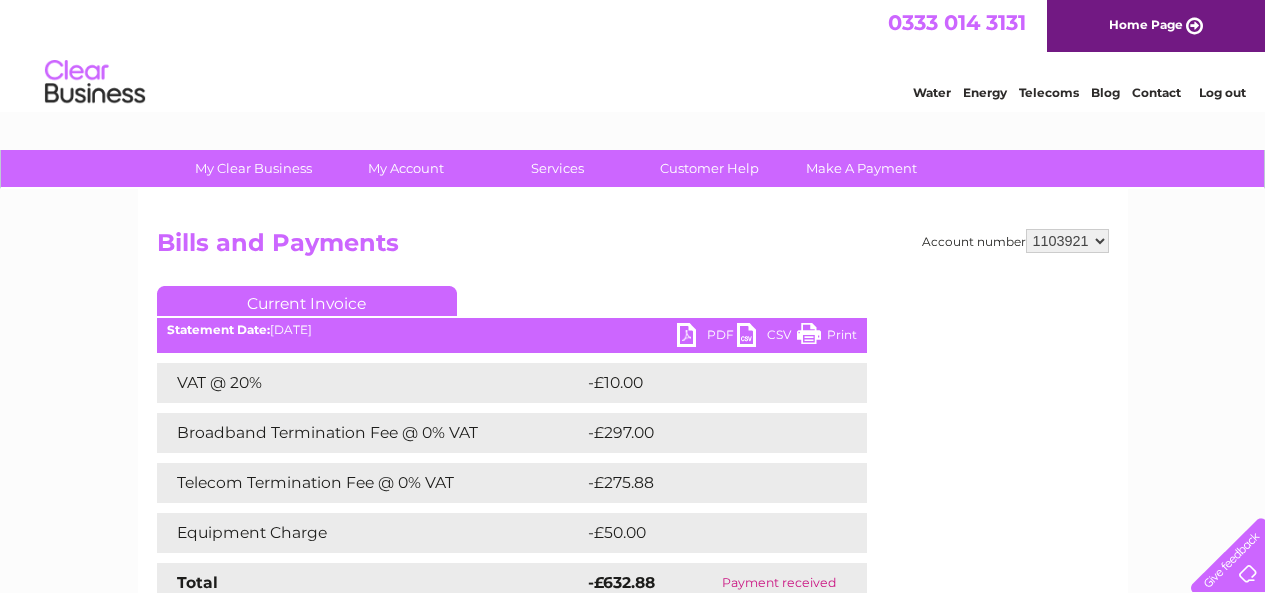 click on "932275
932278
1048523
1089500
1098788
1098798
1098834
1098838
1098848
1103919
1103920
1103921
1103922
1111590" at bounding box center [1067, 241] 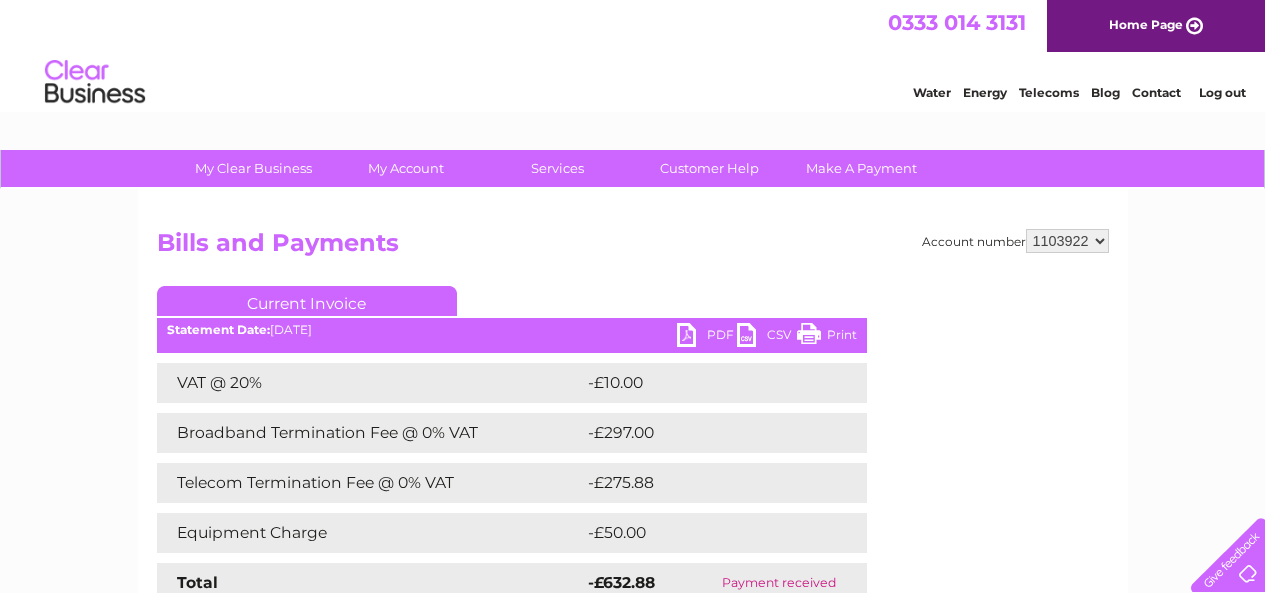 click on "932275
932278
1048523
1089500
1098788
1098798
1098834
1098838
1098848
1103919
1103920
1103921
1103922
1111590" at bounding box center [1067, 241] 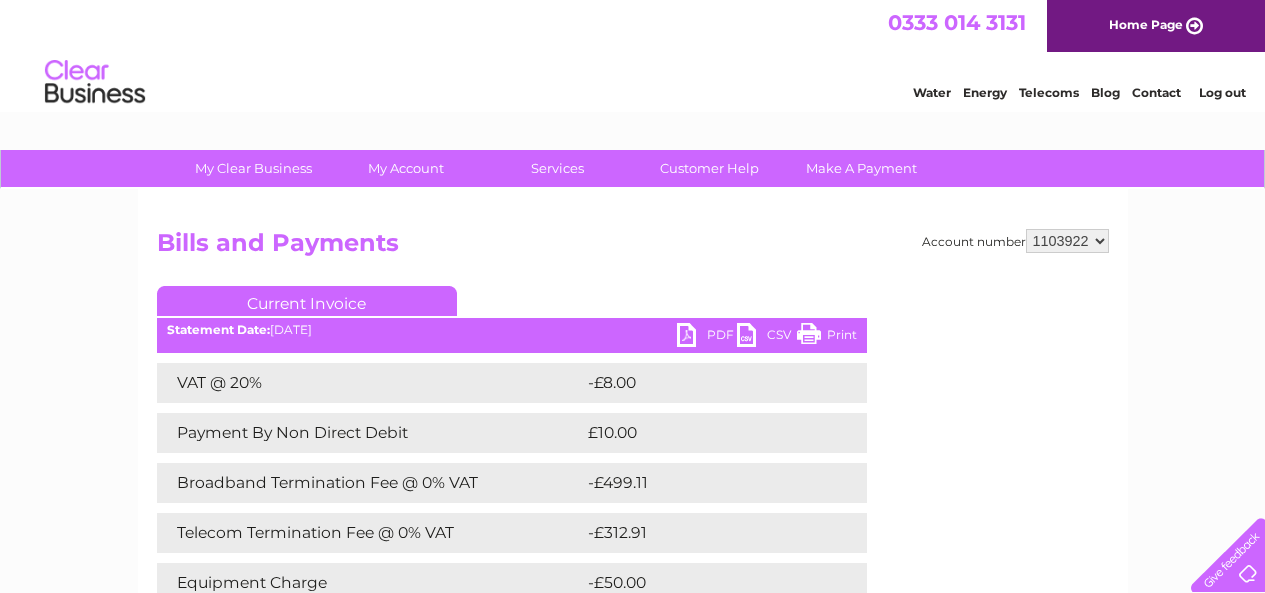 scroll, scrollTop: 0, scrollLeft: 0, axis: both 